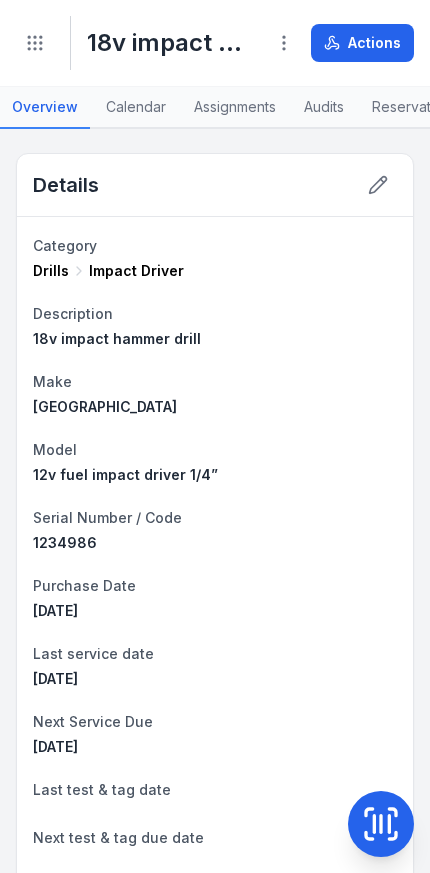 scroll, scrollTop: 0, scrollLeft: 0, axis: both 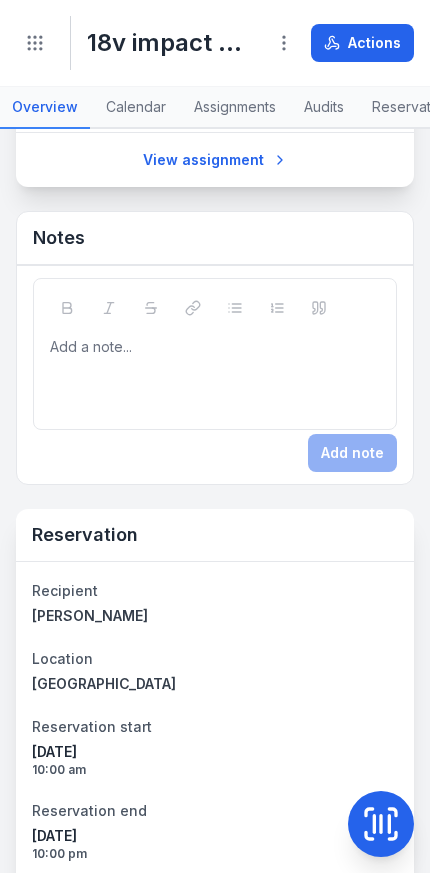 click 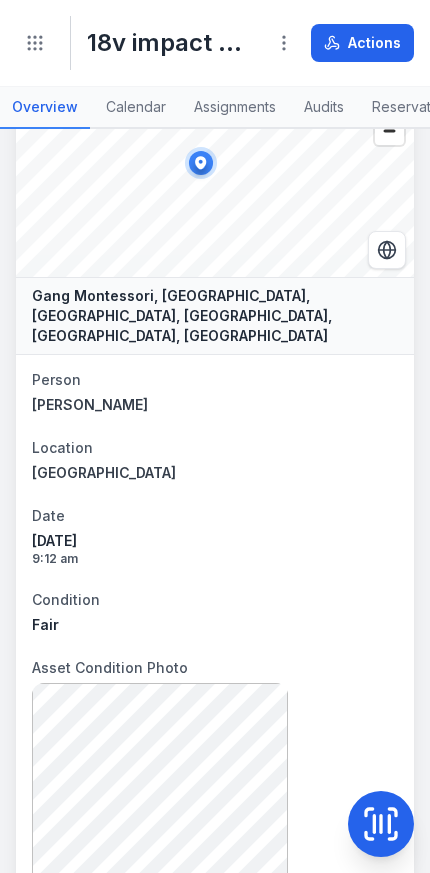scroll, scrollTop: 1242, scrollLeft: 0, axis: vertical 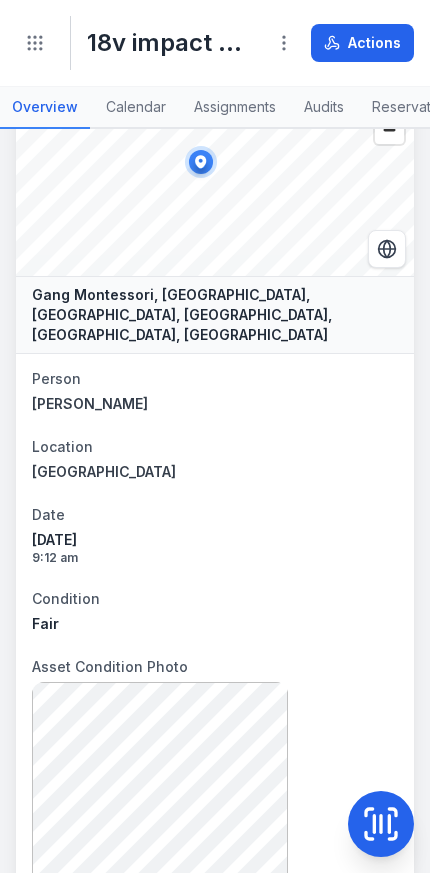click on "[GEOGRAPHIC_DATA]" at bounding box center [104, 471] 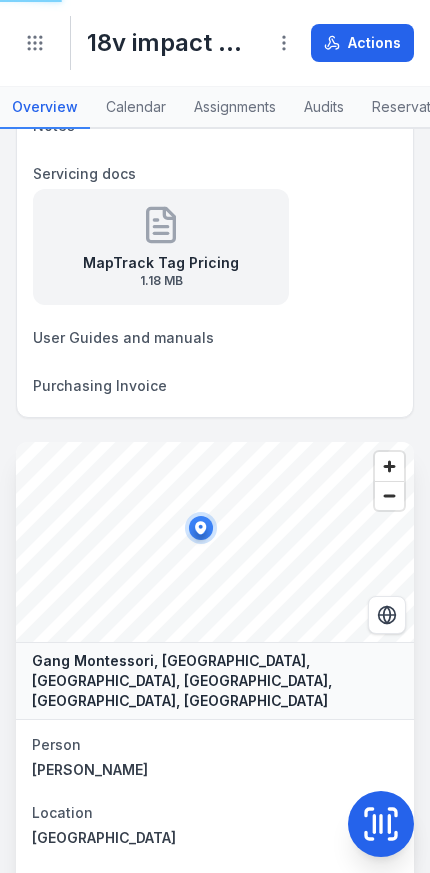 scroll, scrollTop: 629, scrollLeft: 0, axis: vertical 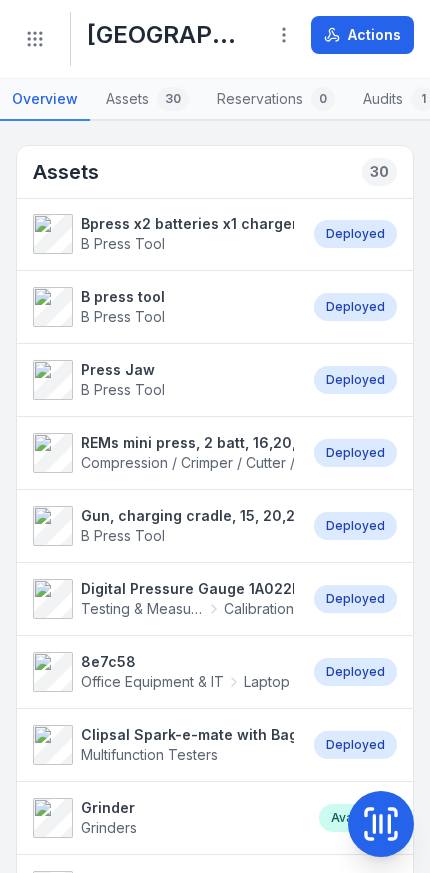 click 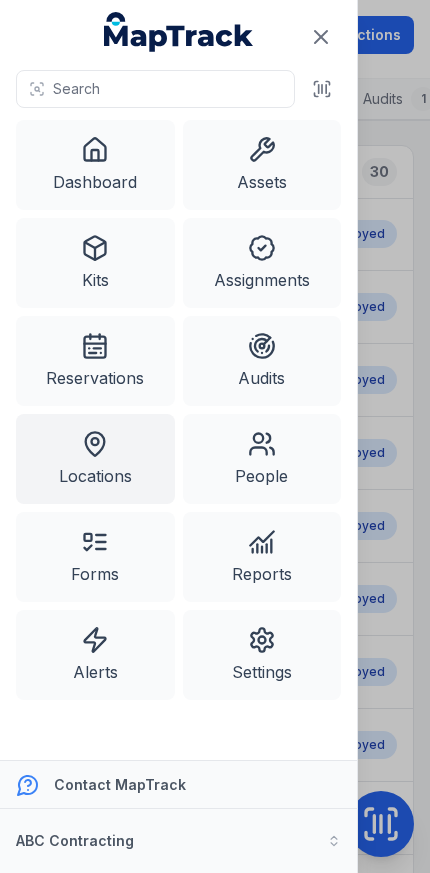 scroll, scrollTop: 0, scrollLeft: 0, axis: both 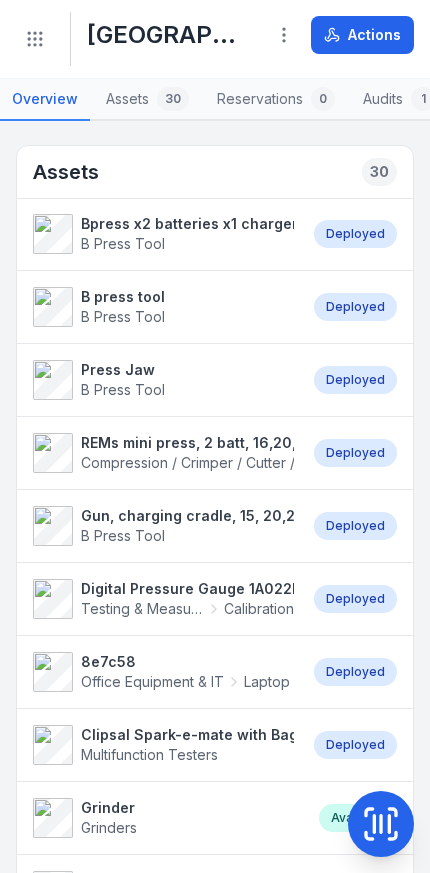 click 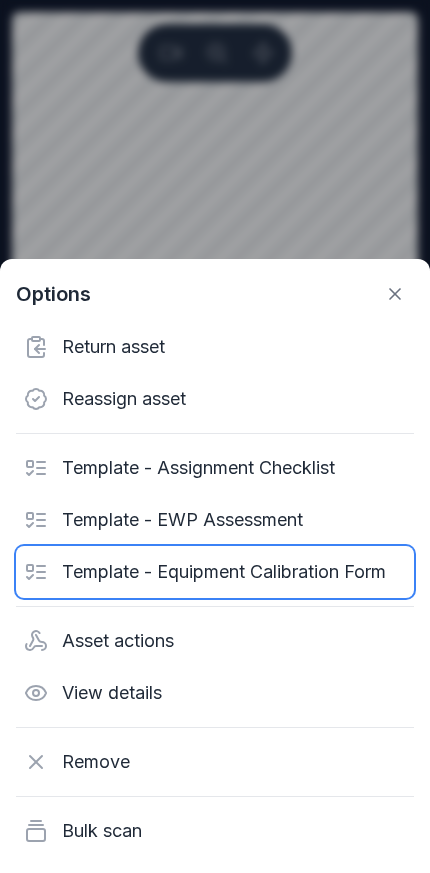 click on "Template - Equipment Calibration Form" at bounding box center (215, 572) 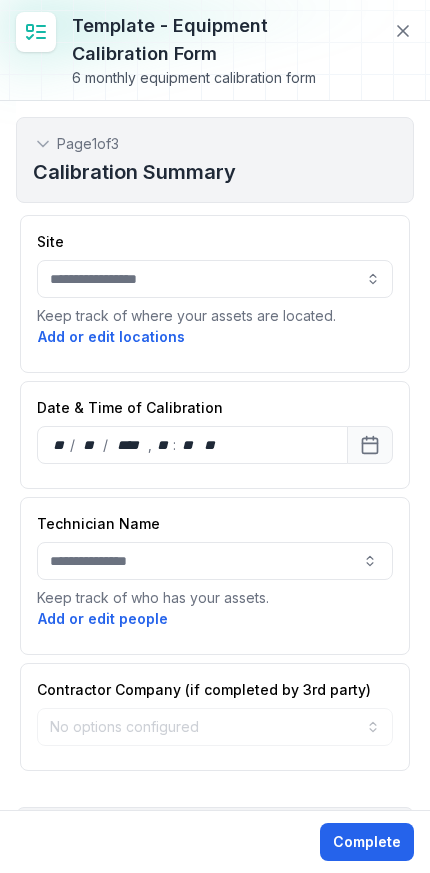 click at bounding box center (215, 279) 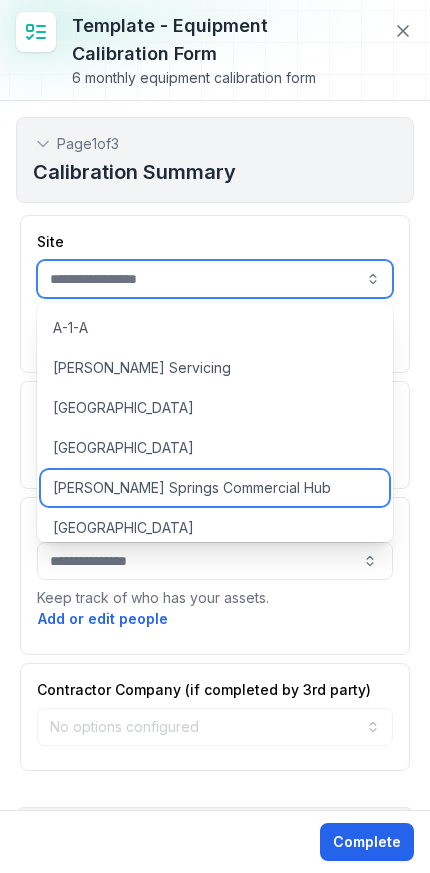 click on "[PERSON_NAME] Springs Commercial Hub" at bounding box center (215, 488) 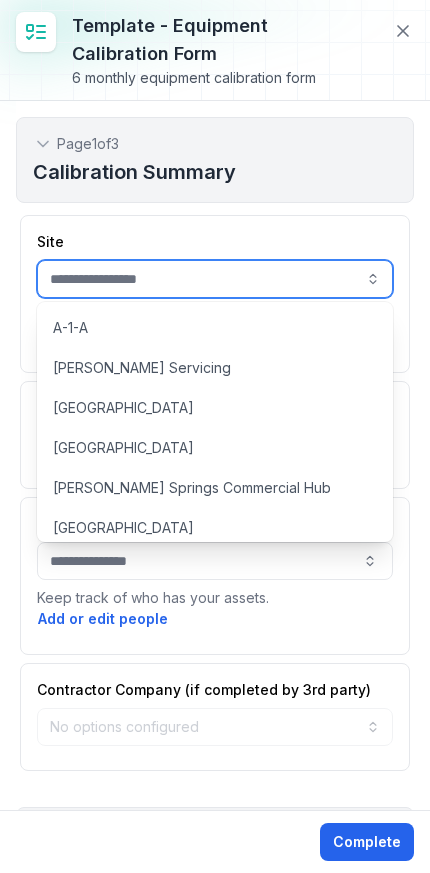 type on "**********" 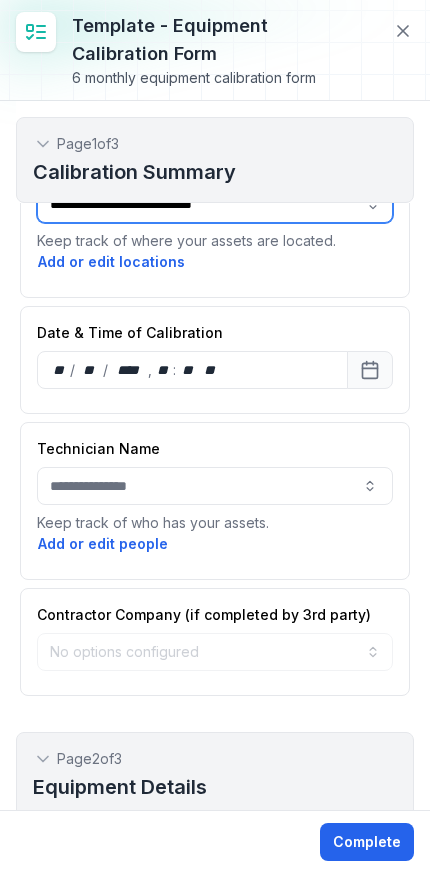 scroll, scrollTop: 73, scrollLeft: 0, axis: vertical 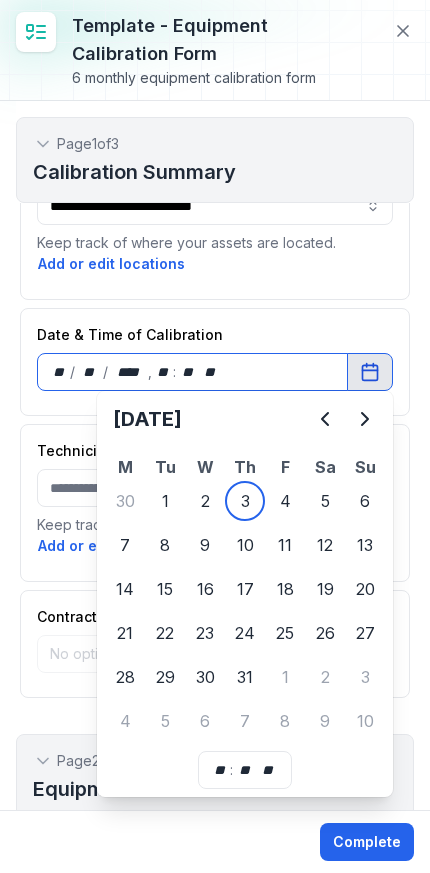 click at bounding box center (215, 488) 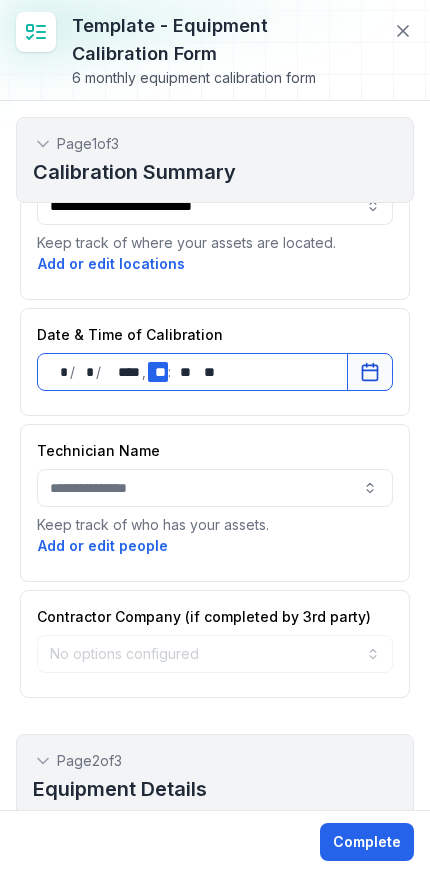 click on "** **" at bounding box center [158, 372] 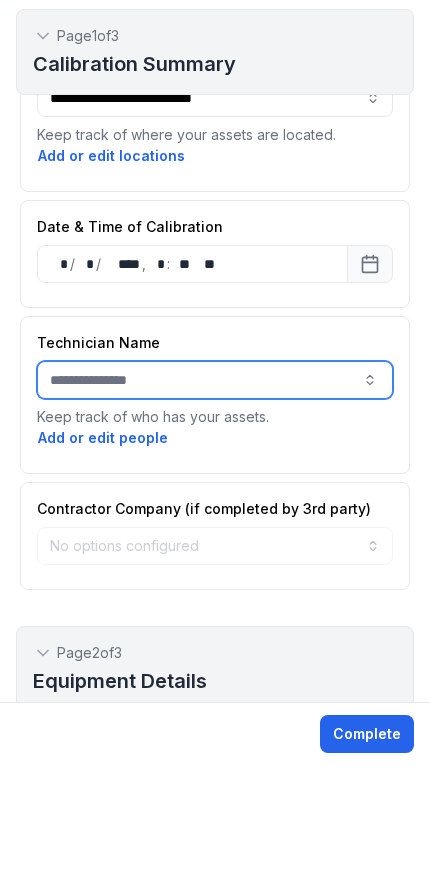 click at bounding box center [215, 488] 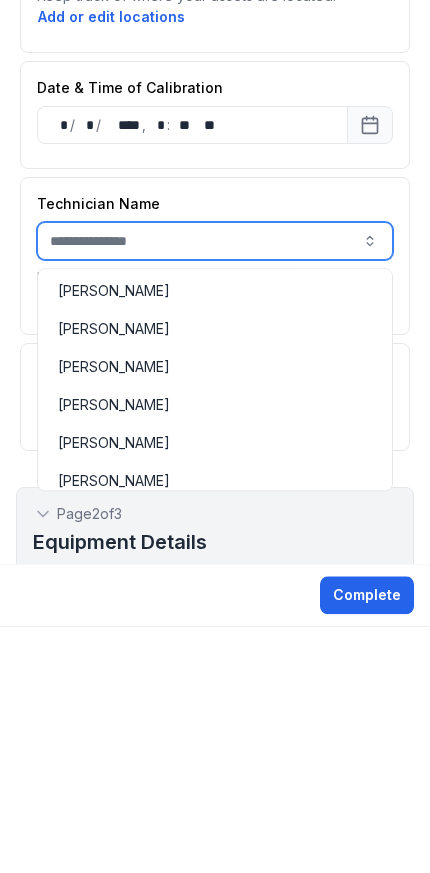 scroll, scrollTop: 89, scrollLeft: 0, axis: vertical 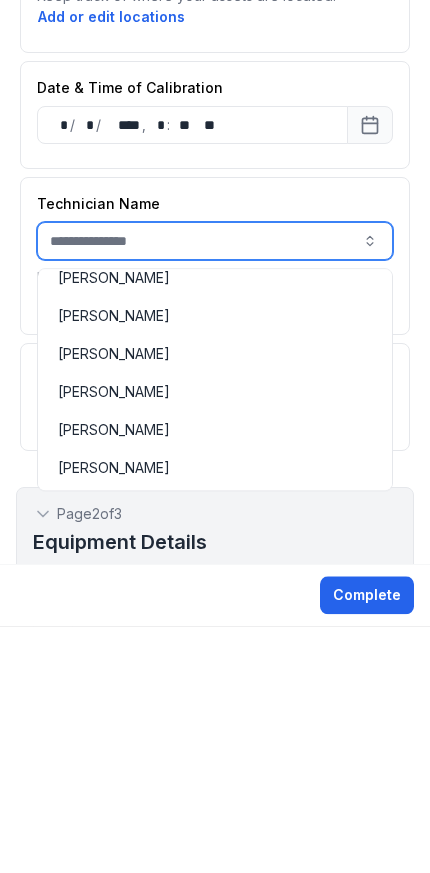 click on "[PERSON_NAME]" at bounding box center (215, 639) 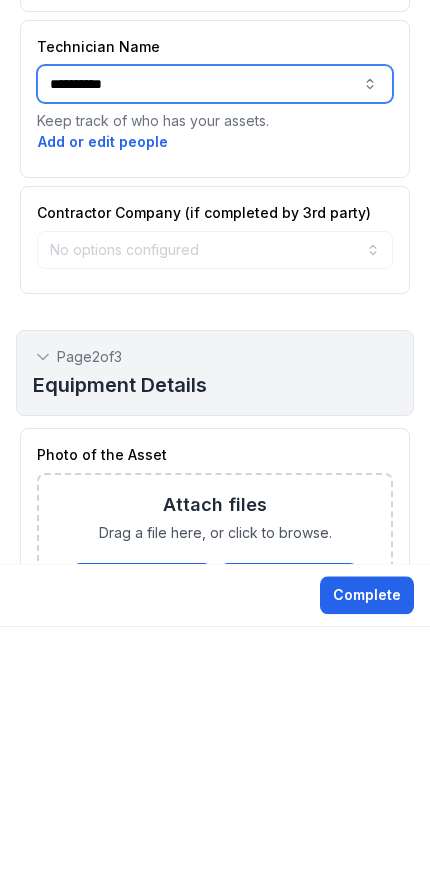 scroll, scrollTop: 243, scrollLeft: 0, axis: vertical 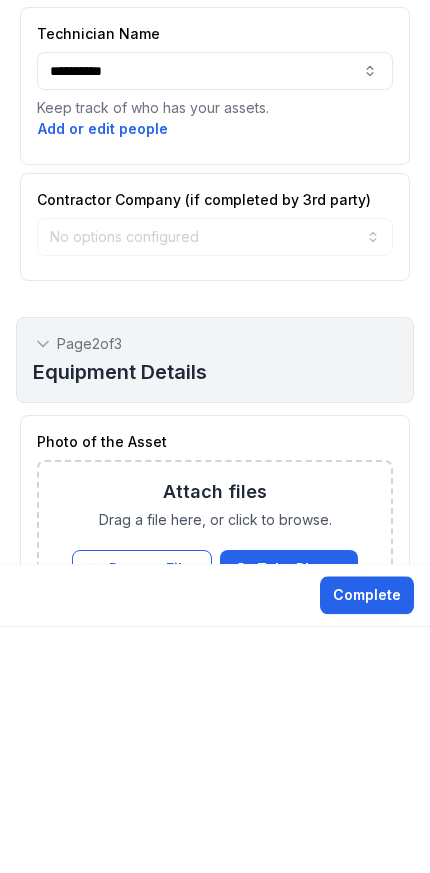 click on "No options configured" at bounding box center [215, 484] 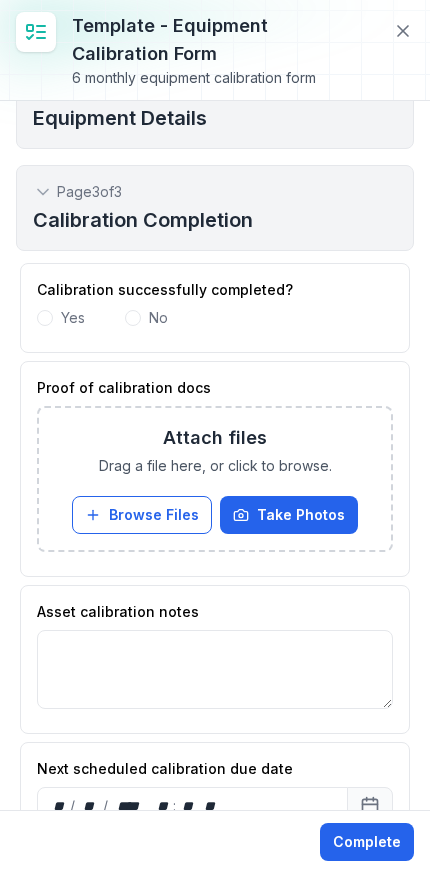 scroll, scrollTop: 1111, scrollLeft: 0, axis: vertical 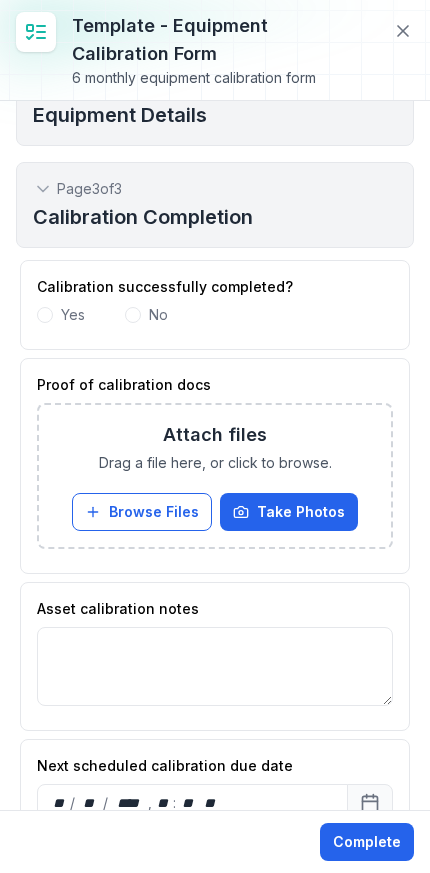 click on "Calibration successfully completed? Yes No" at bounding box center [215, 305] 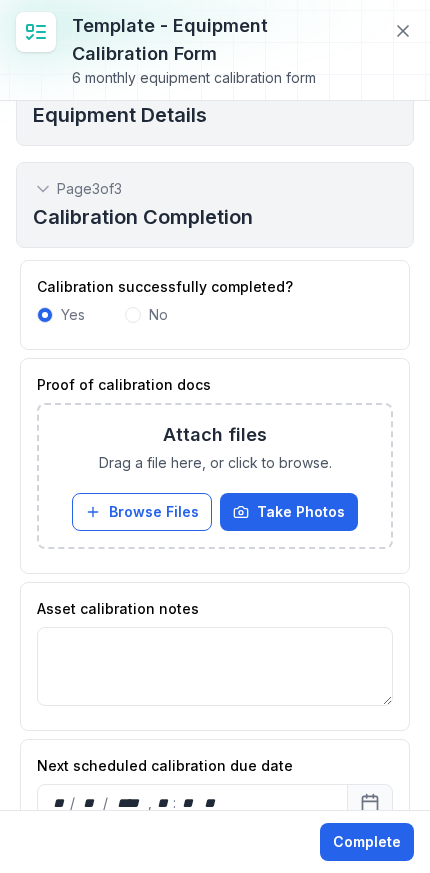click at bounding box center (403, 31) 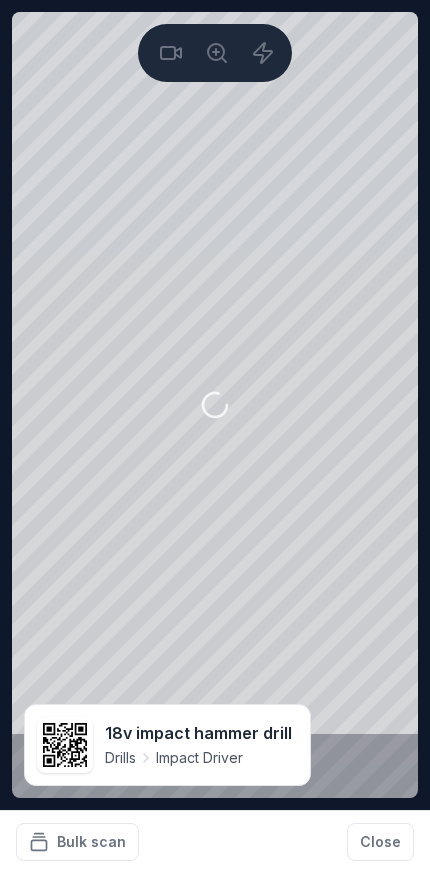 click on "18v impact hammer drill Drills Impact Driver" at bounding box center [198, 745] 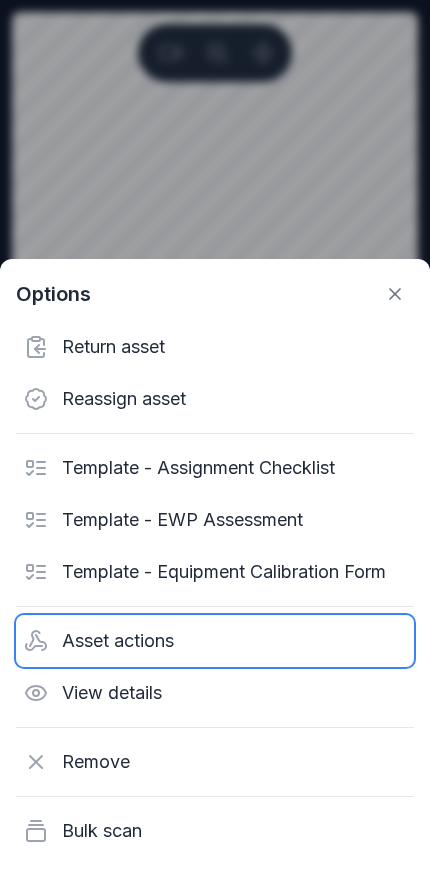click on "Asset actions" at bounding box center (215, 641) 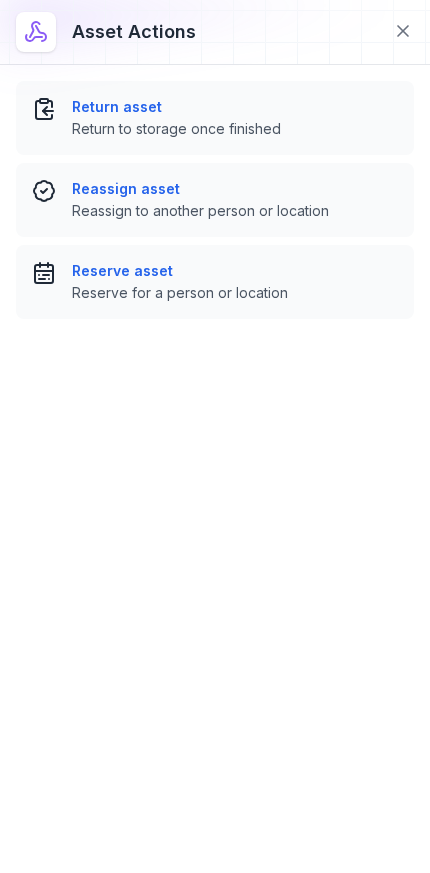 click on "Reserve asset Reserve for a person or location" at bounding box center (215, 282) 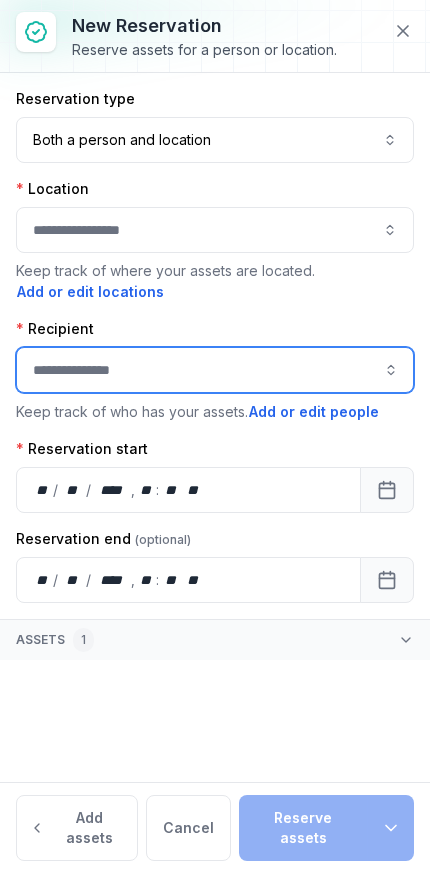 click at bounding box center [391, 370] 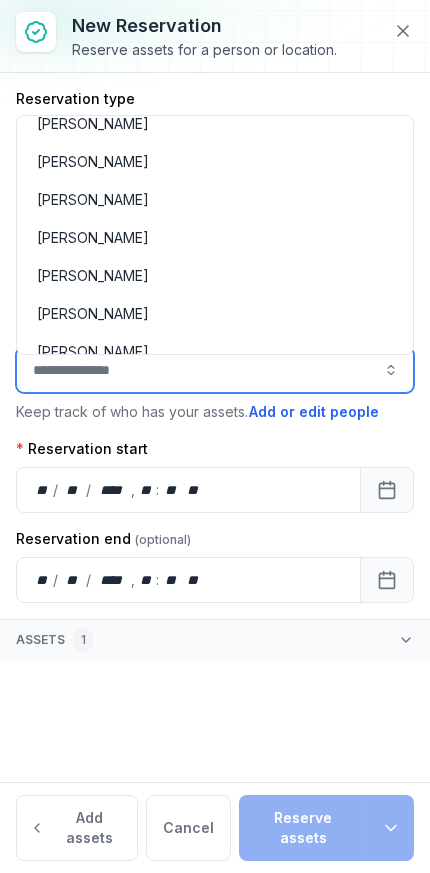 scroll, scrollTop: 206, scrollLeft: 0, axis: vertical 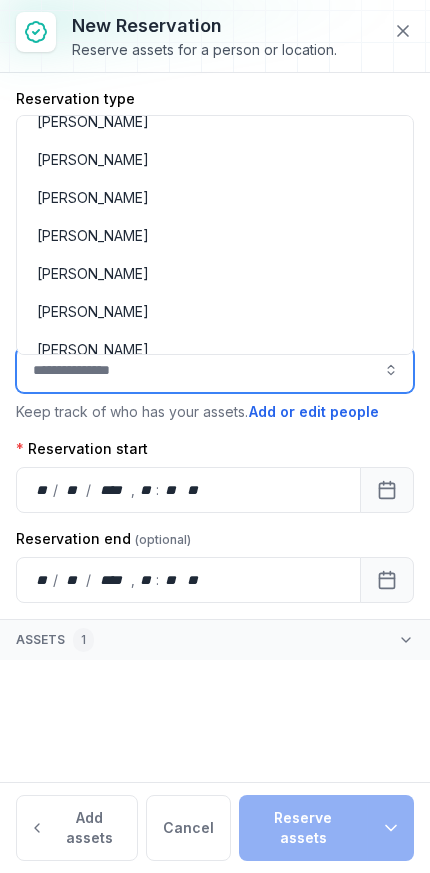 click on "[PERSON_NAME]" at bounding box center (93, 312) 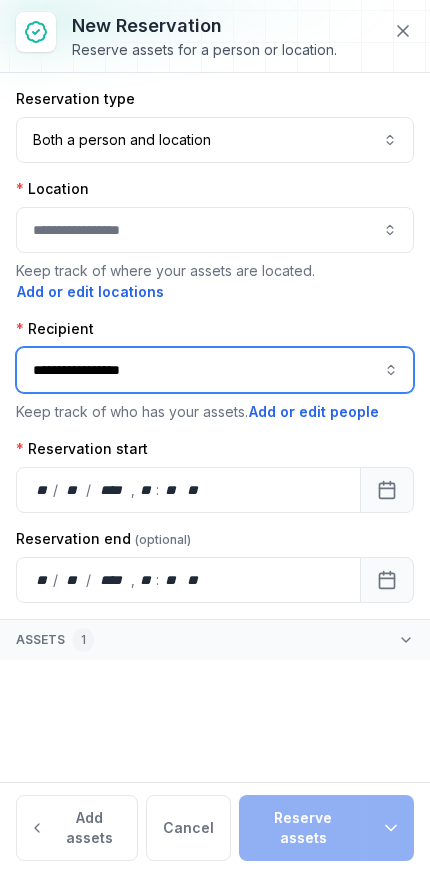 click at bounding box center (215, 230) 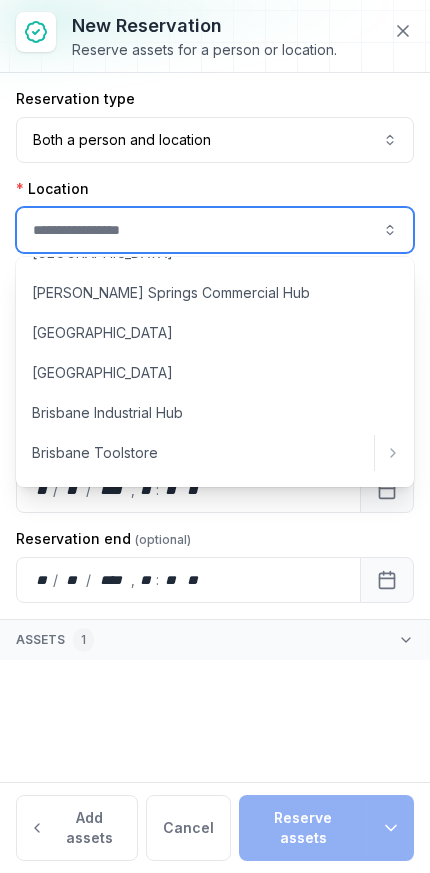 scroll, scrollTop: 165, scrollLeft: 0, axis: vertical 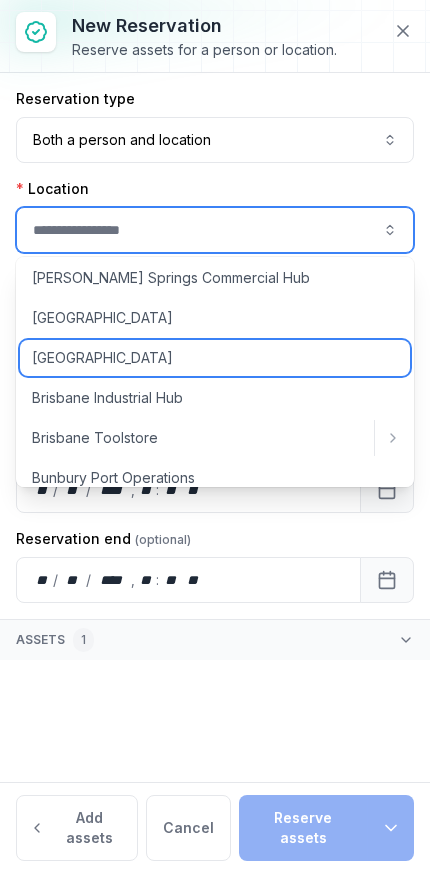 click on "[GEOGRAPHIC_DATA]" at bounding box center (102, 358) 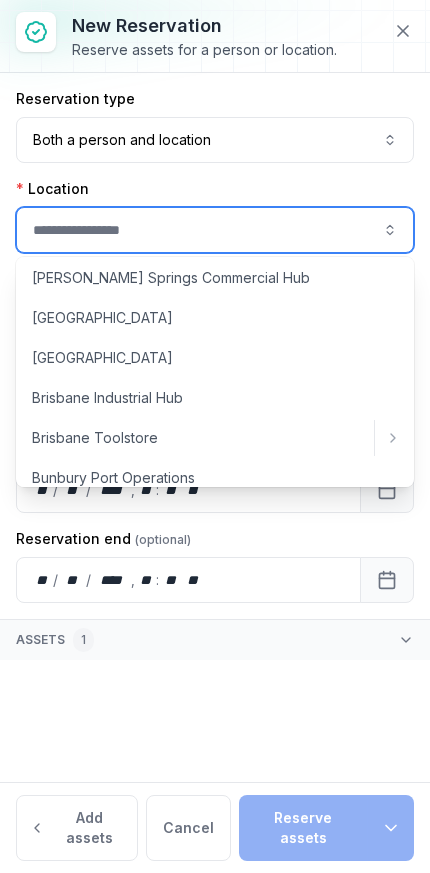 type on "**********" 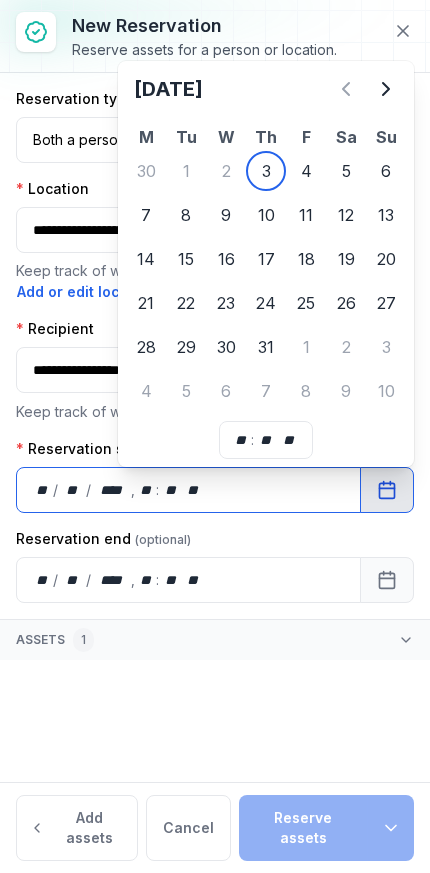 click on "**********" at bounding box center (215, 230) 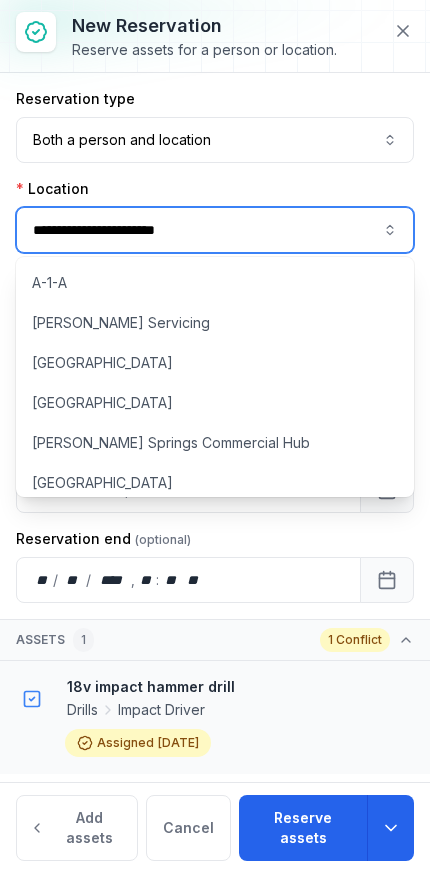click on "Assets 1 1   Conflict" at bounding box center [215, 640] 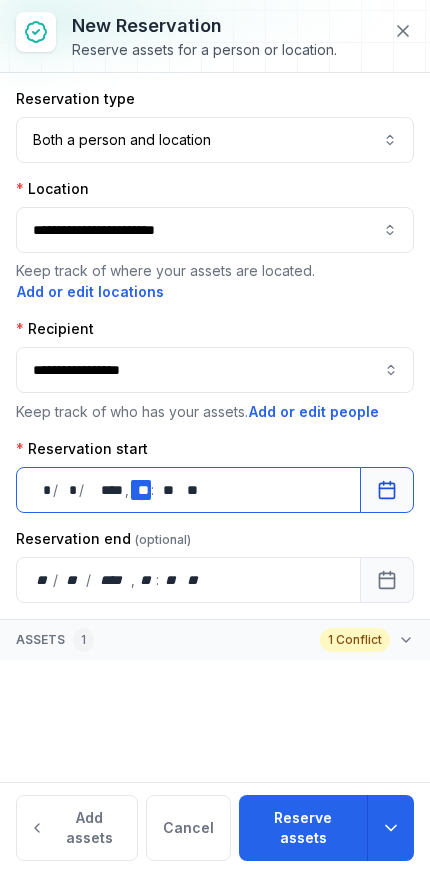 click on "** **" at bounding box center (141, 490) 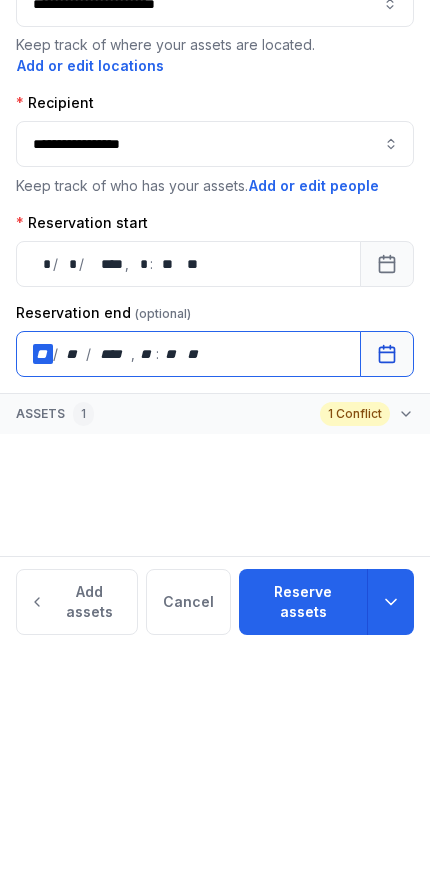 click on "**" at bounding box center (43, 580) 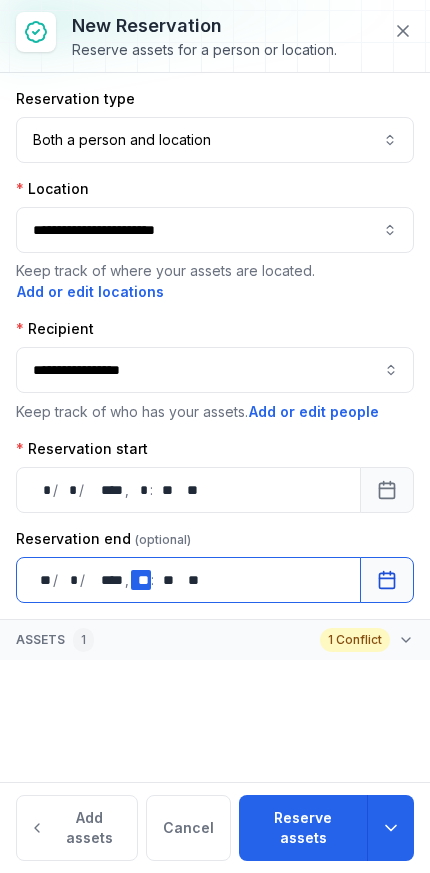 click on "** **" at bounding box center (141, 580) 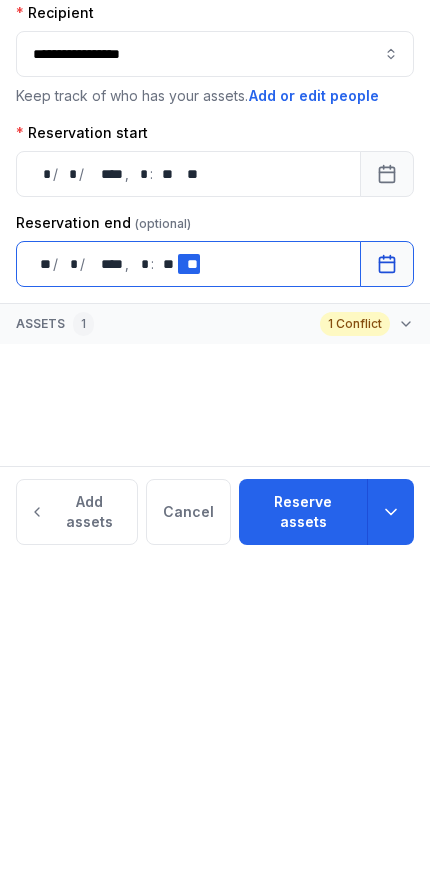 click on "** ** / ** * / **** **** ,  ** * : ** **   ** **" at bounding box center [188, 580] 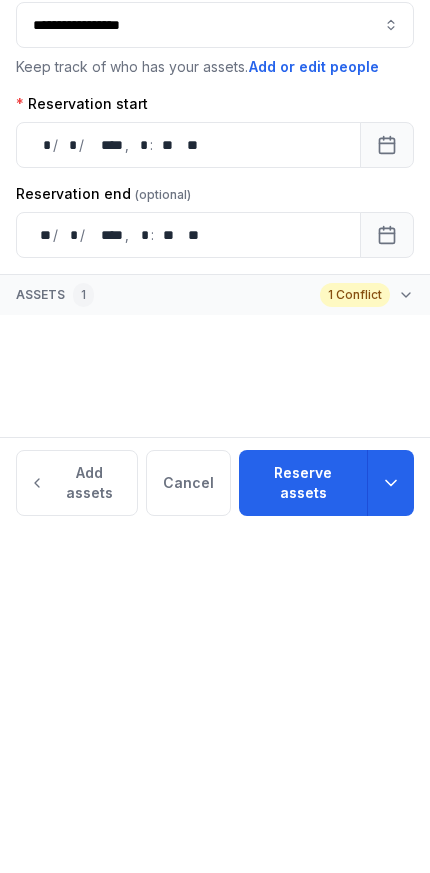 click on "Reserve assets" at bounding box center [303, 828] 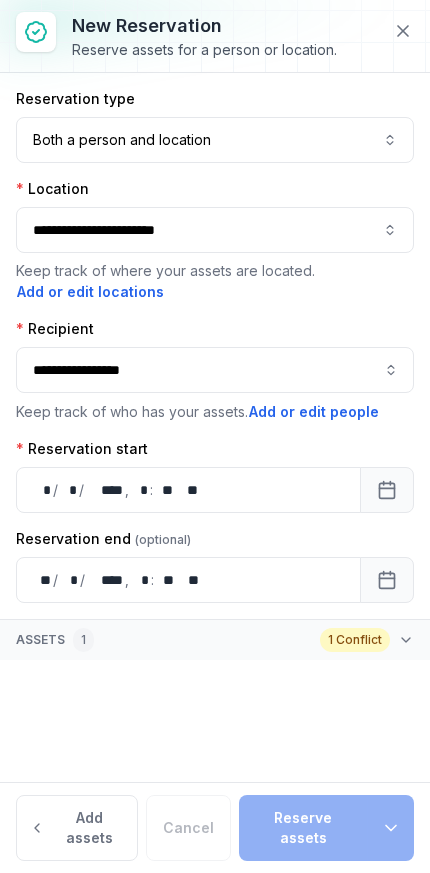 type 